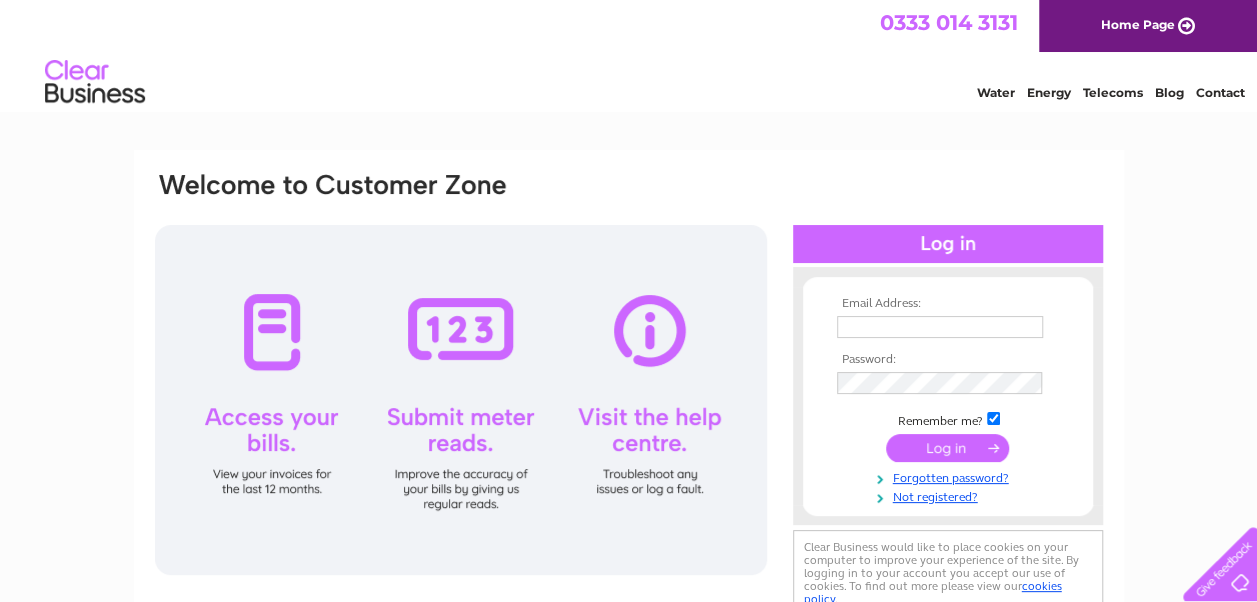 scroll, scrollTop: 0, scrollLeft: 0, axis: both 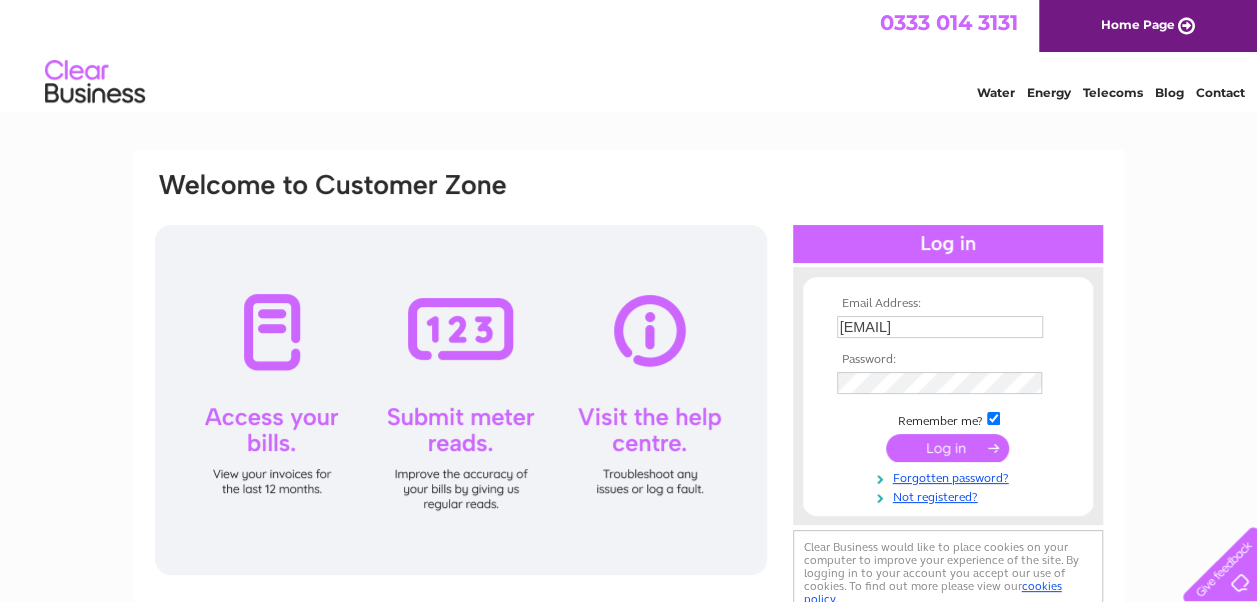 click at bounding box center [947, 448] 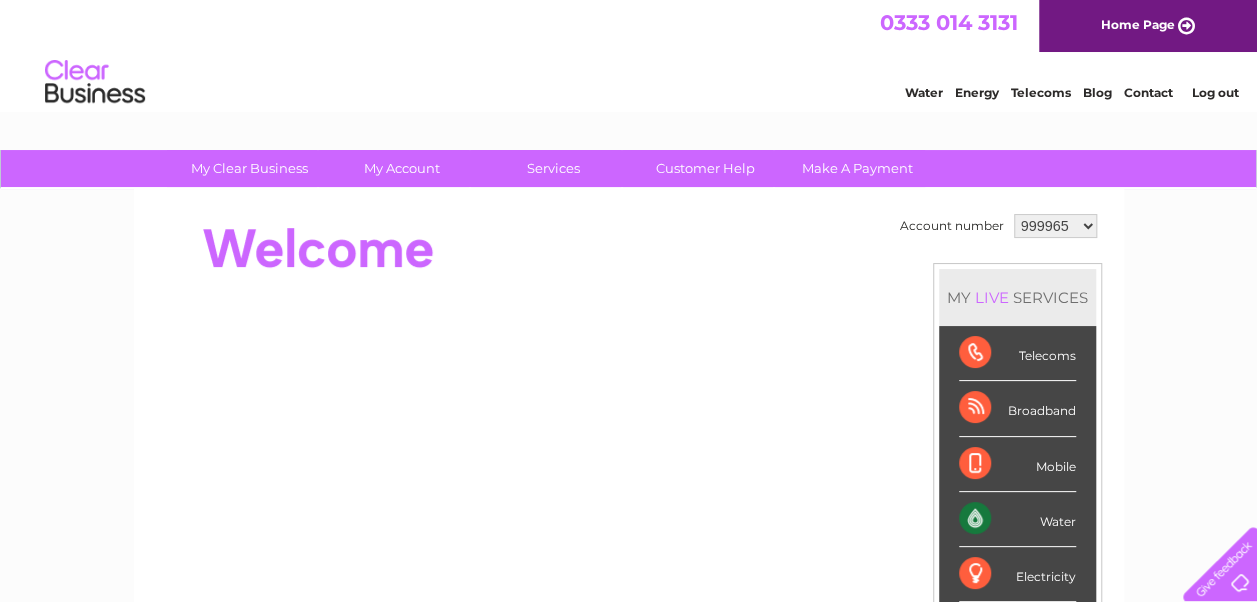 scroll, scrollTop: 0, scrollLeft: 0, axis: both 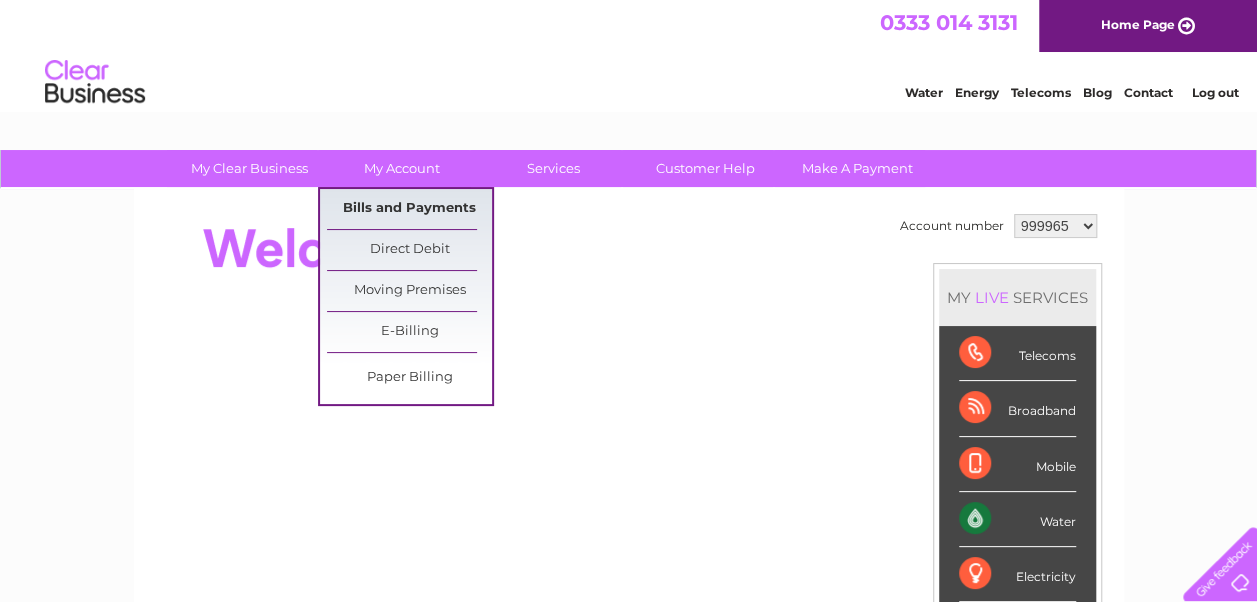 click on "Bills and Payments" at bounding box center [409, 209] 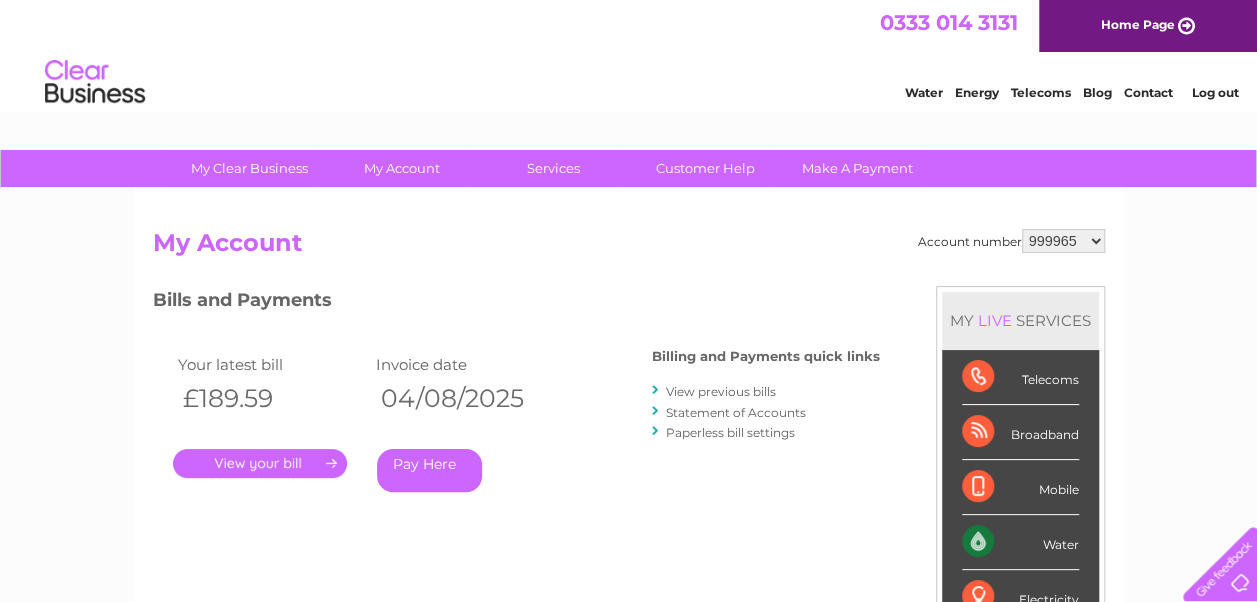 scroll, scrollTop: 0, scrollLeft: 0, axis: both 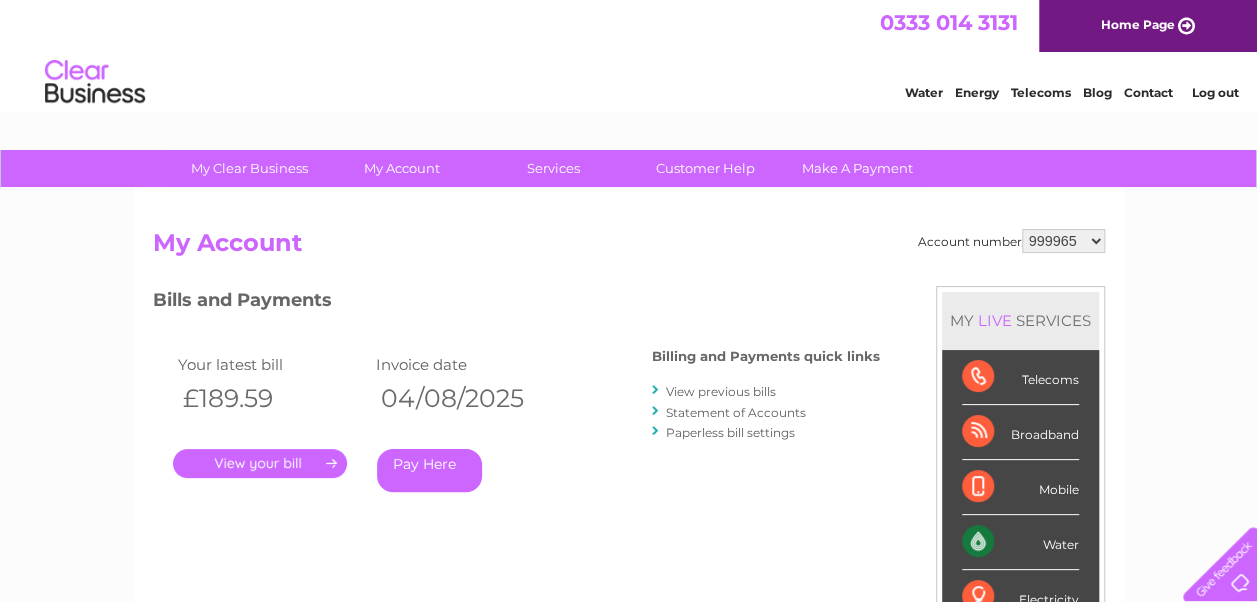 click on "." at bounding box center [260, 463] 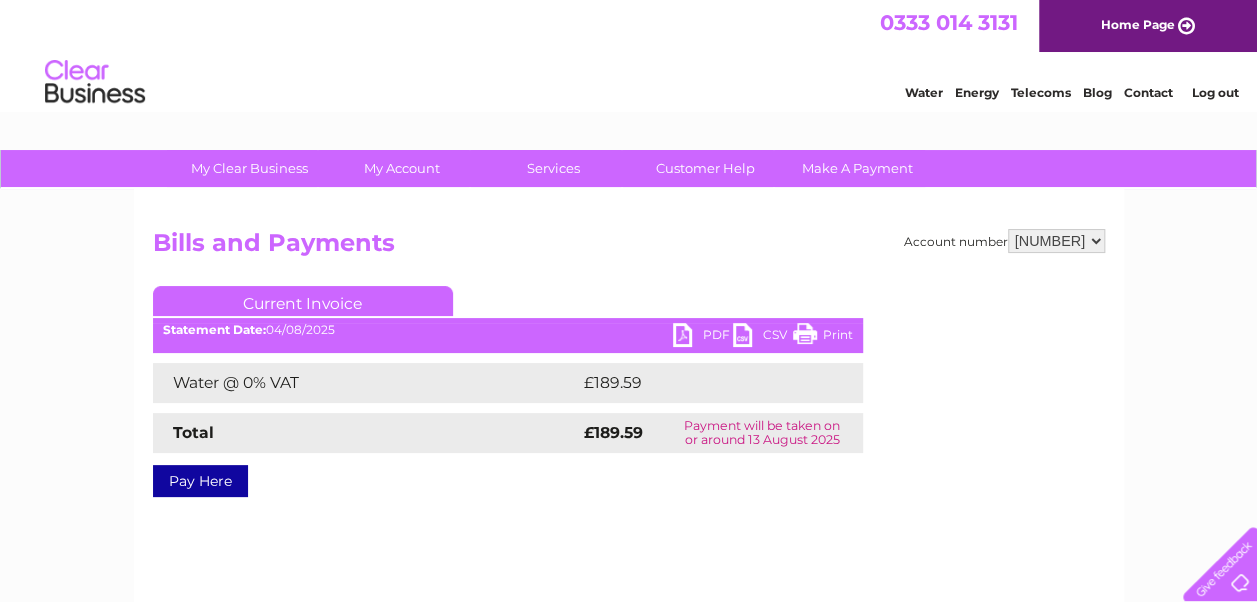 scroll, scrollTop: 0, scrollLeft: 0, axis: both 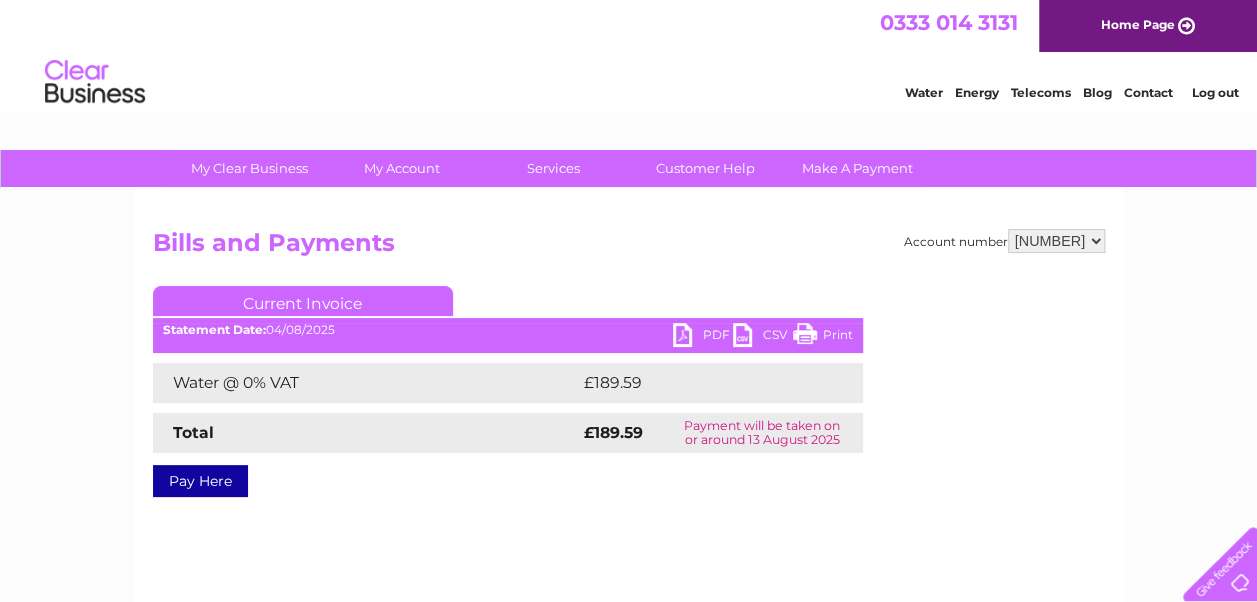 click on "PDF" at bounding box center (703, 337) 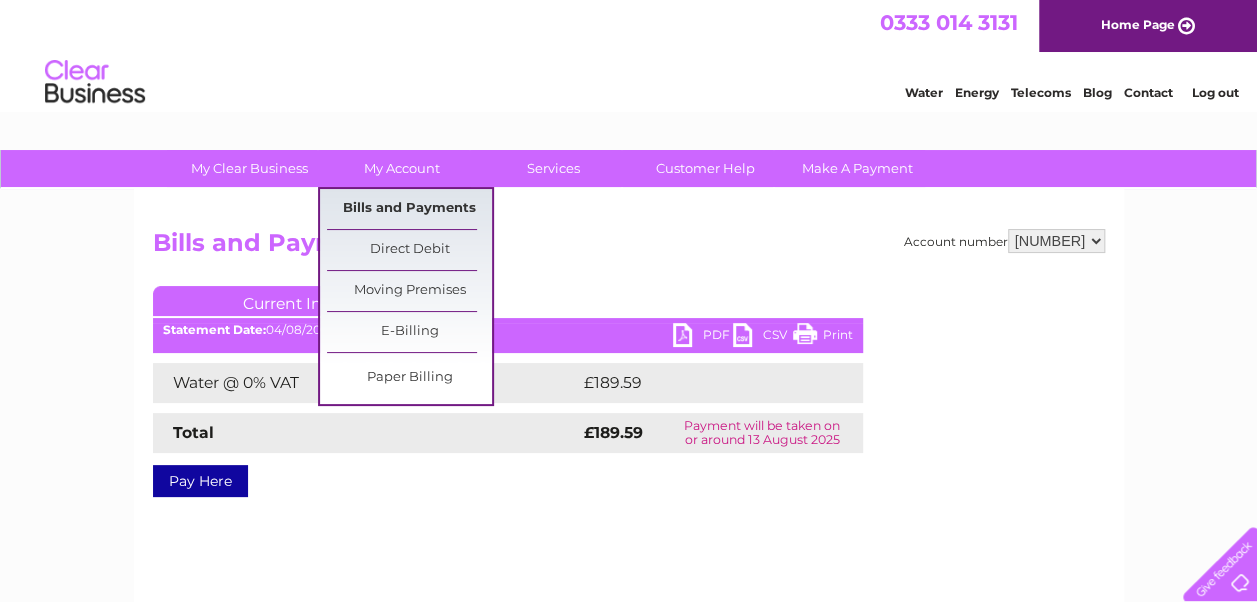 click on "Bills and Payments" at bounding box center [409, 209] 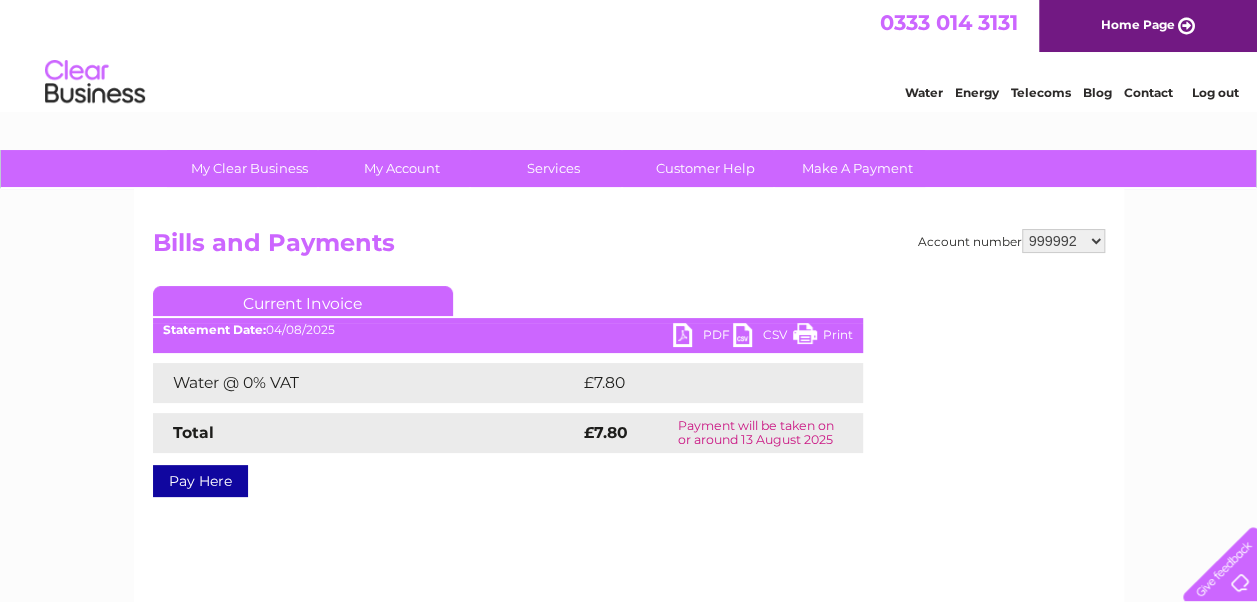scroll, scrollTop: 0, scrollLeft: 0, axis: both 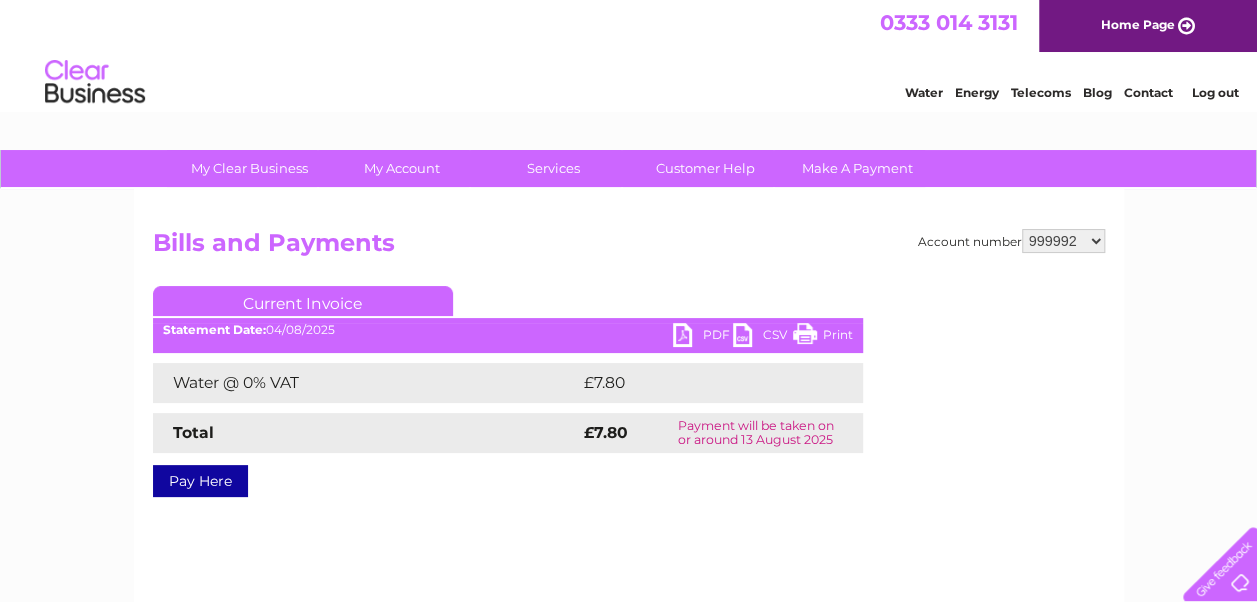 click on "PDF" at bounding box center [703, 337] 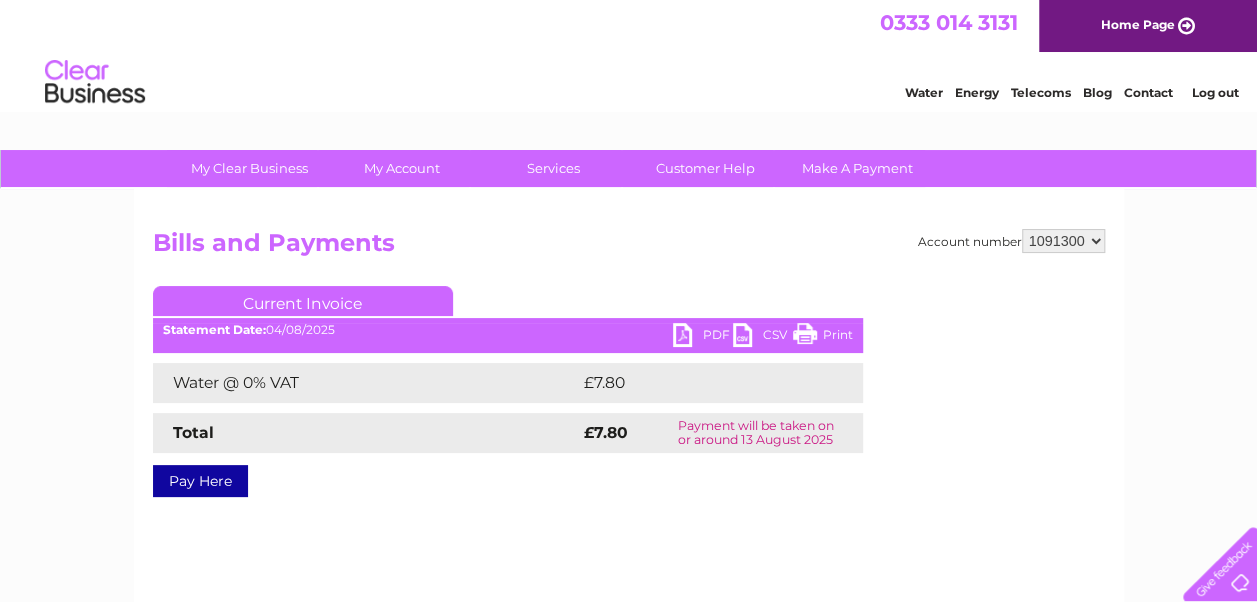 click on "999965
999992
1091300" at bounding box center (1063, 241) 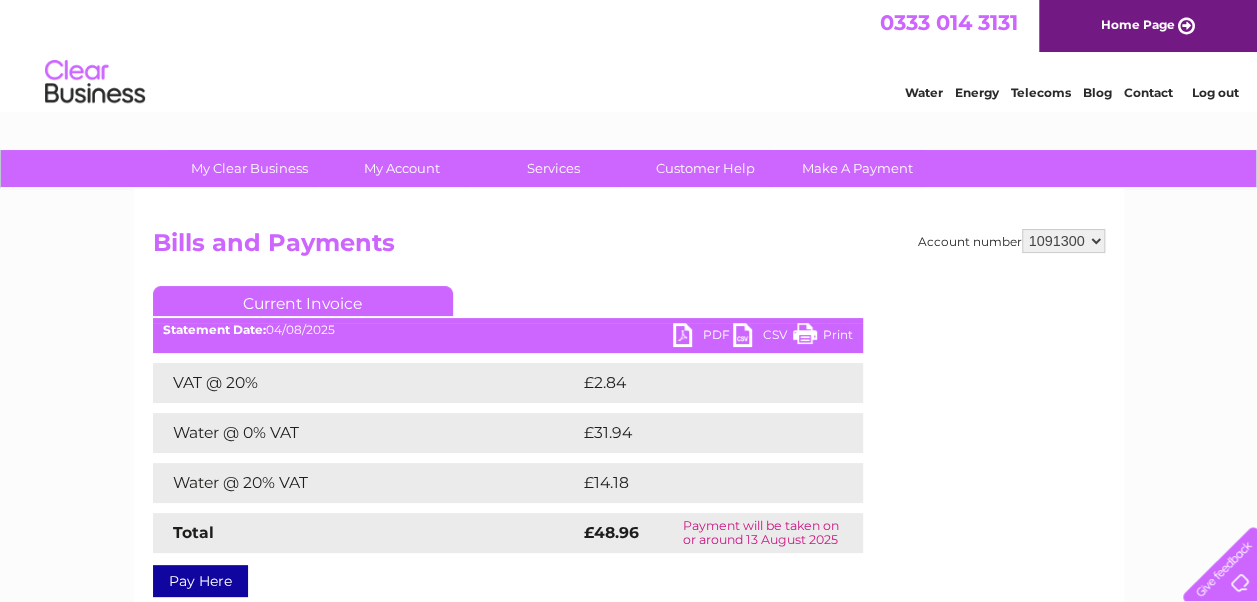 scroll, scrollTop: 0, scrollLeft: 0, axis: both 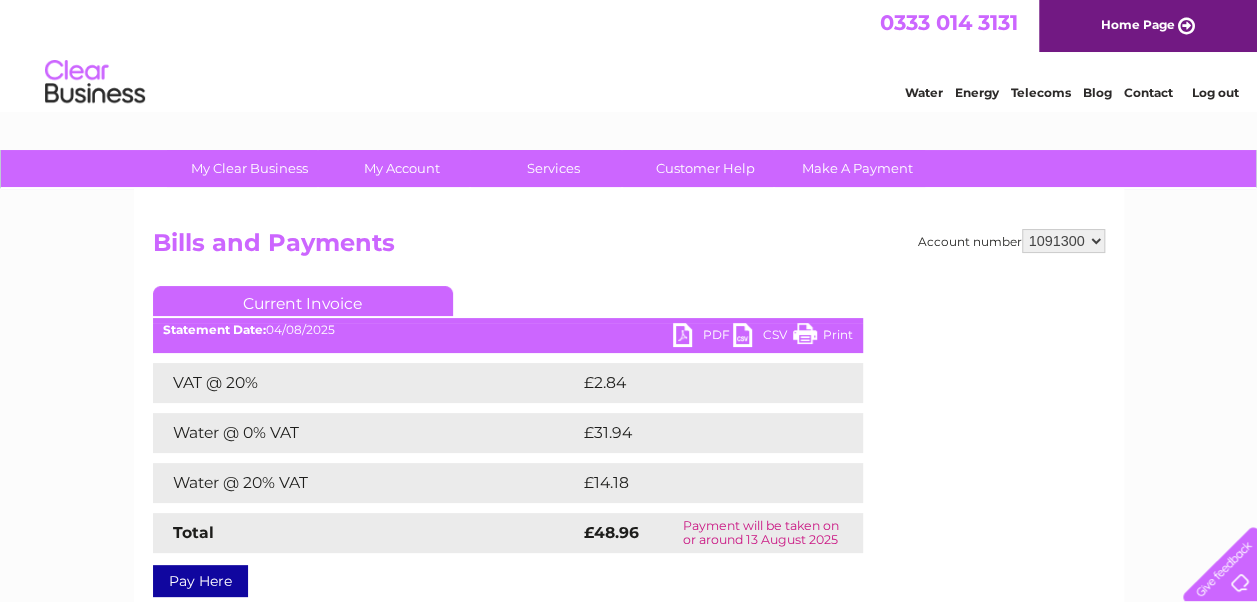 click on "999965
999992
1091300" at bounding box center (1063, 241) 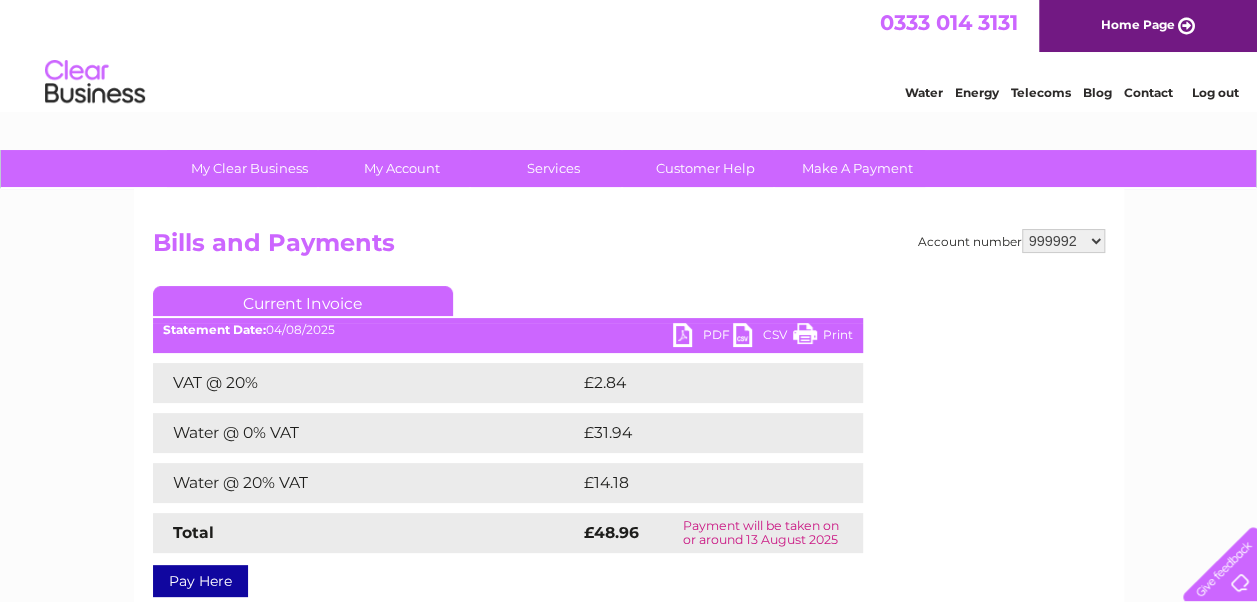 click on "999965
999992
1091300" at bounding box center (1063, 241) 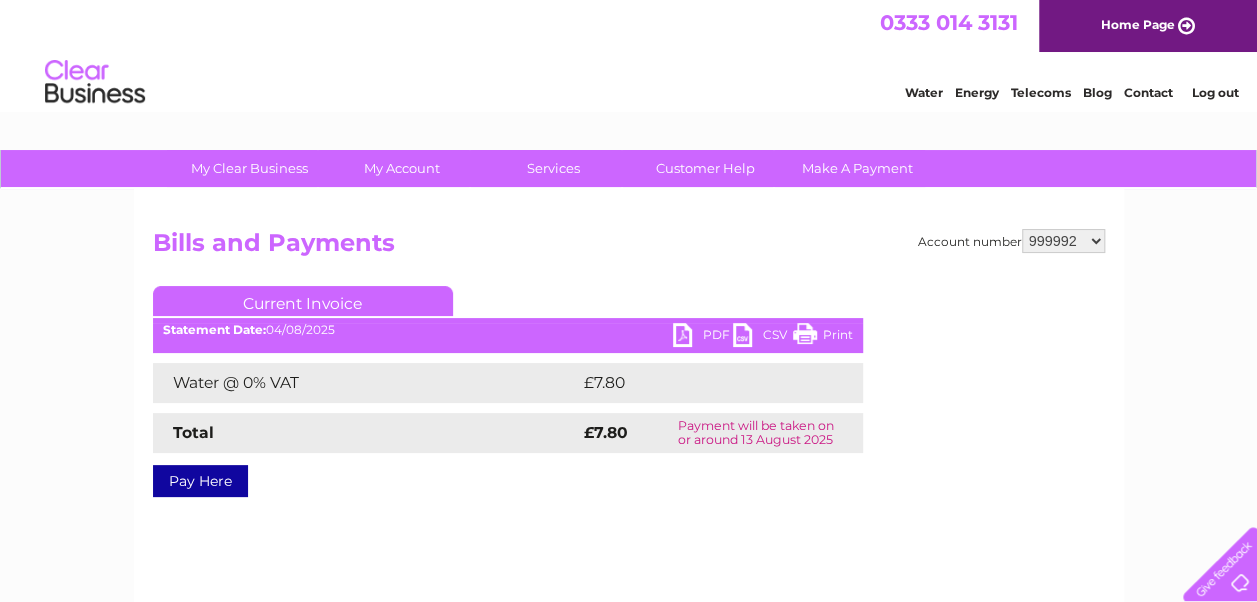 scroll, scrollTop: 0, scrollLeft: 0, axis: both 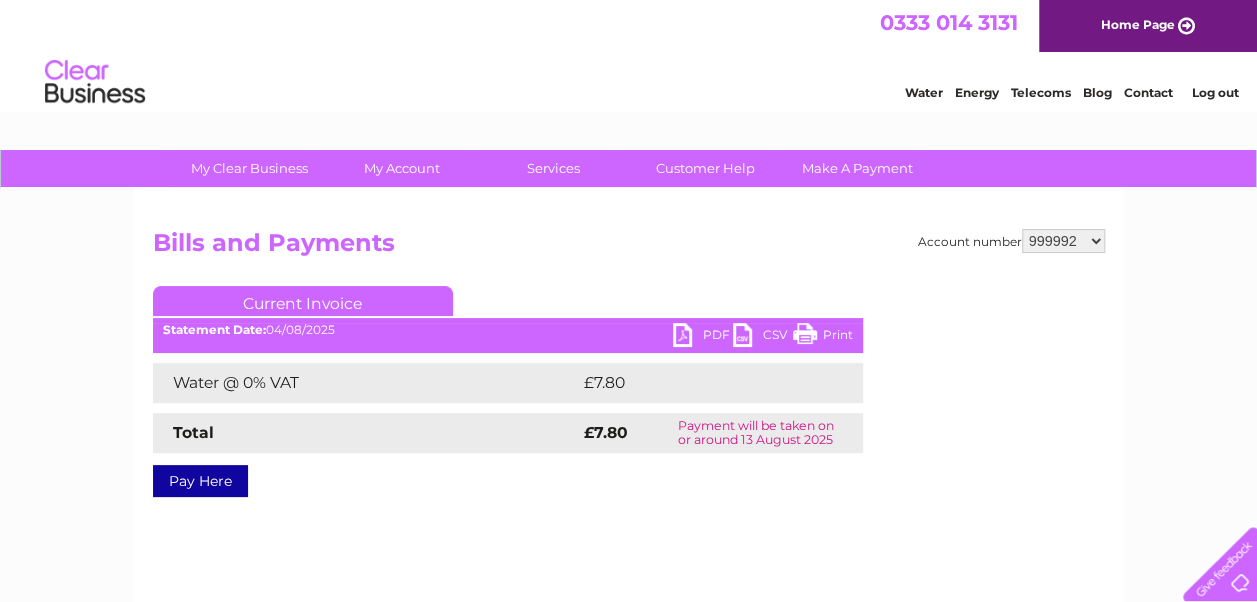 click on "999965
999992
1091300" at bounding box center (1063, 241) 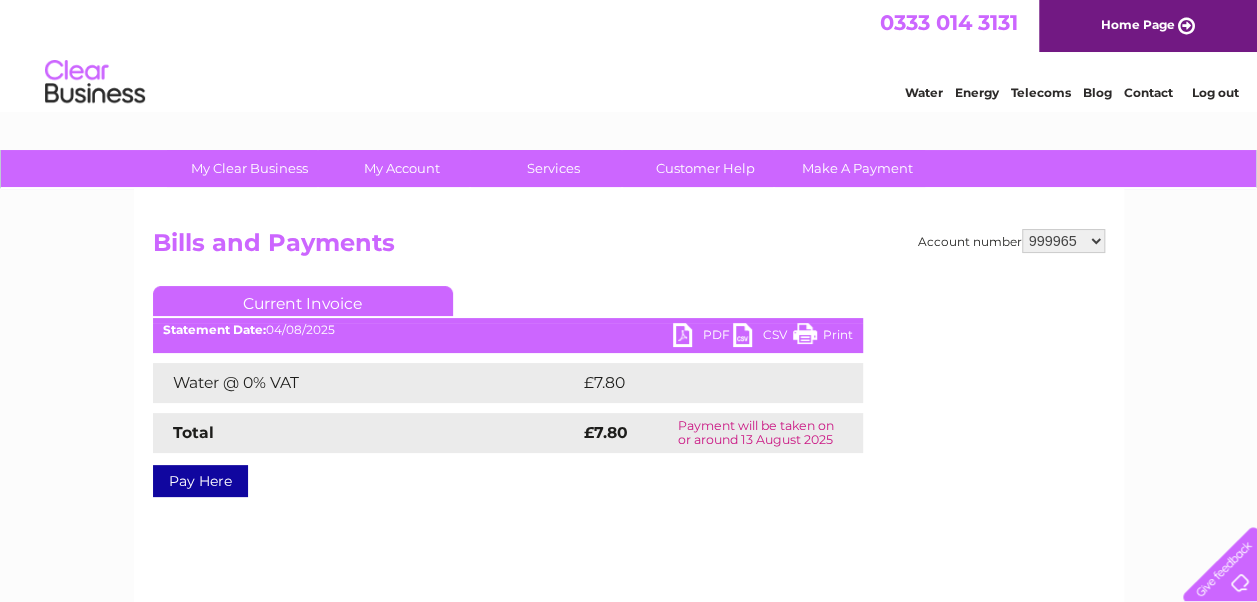 click on "999965
999992
1091300" at bounding box center (1063, 241) 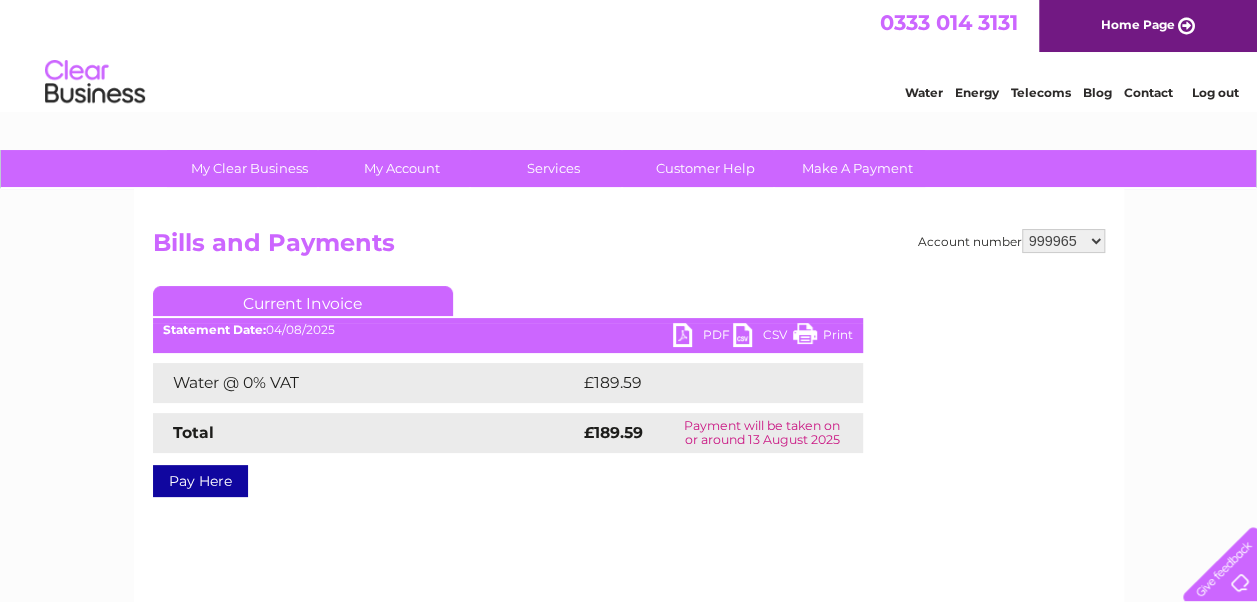 scroll, scrollTop: 0, scrollLeft: 0, axis: both 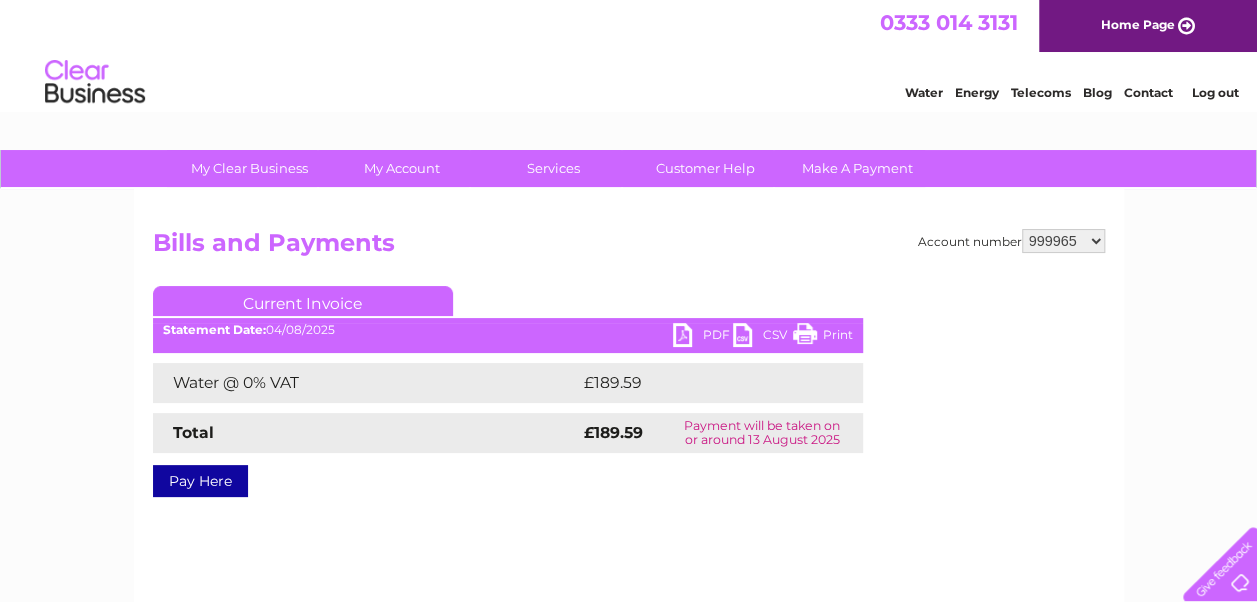 click on "PDF" at bounding box center [703, 337] 